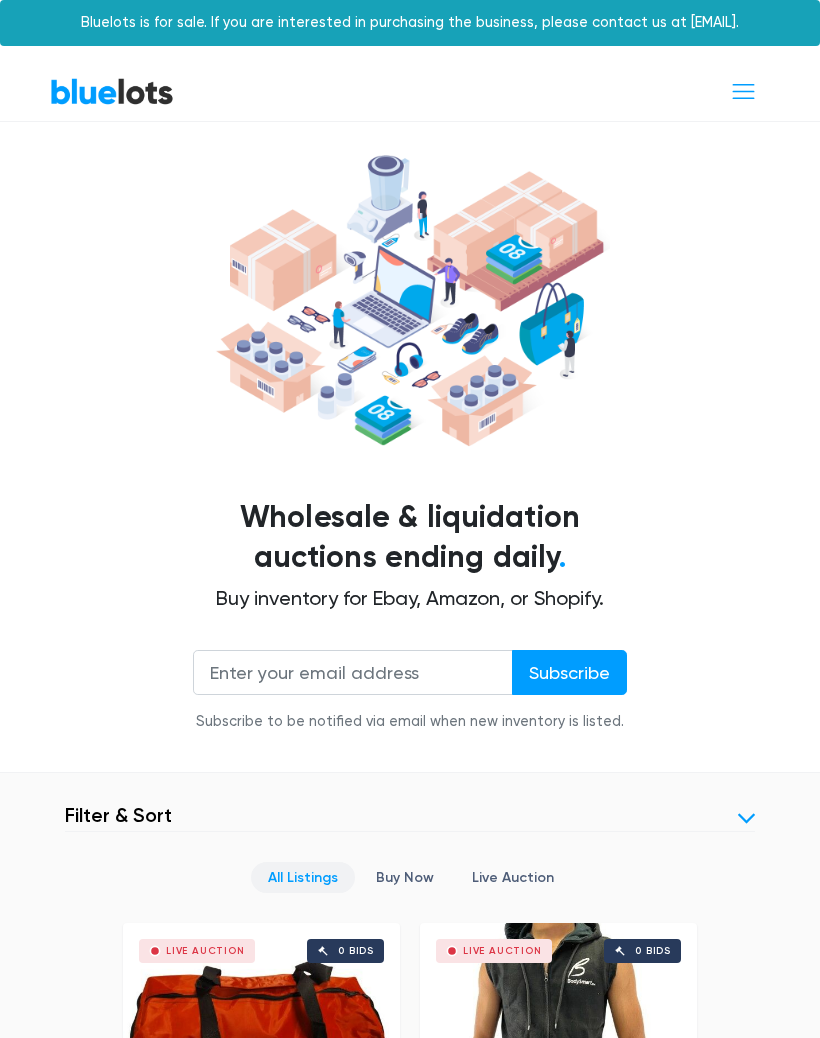 scroll, scrollTop: 0, scrollLeft: 0, axis: both 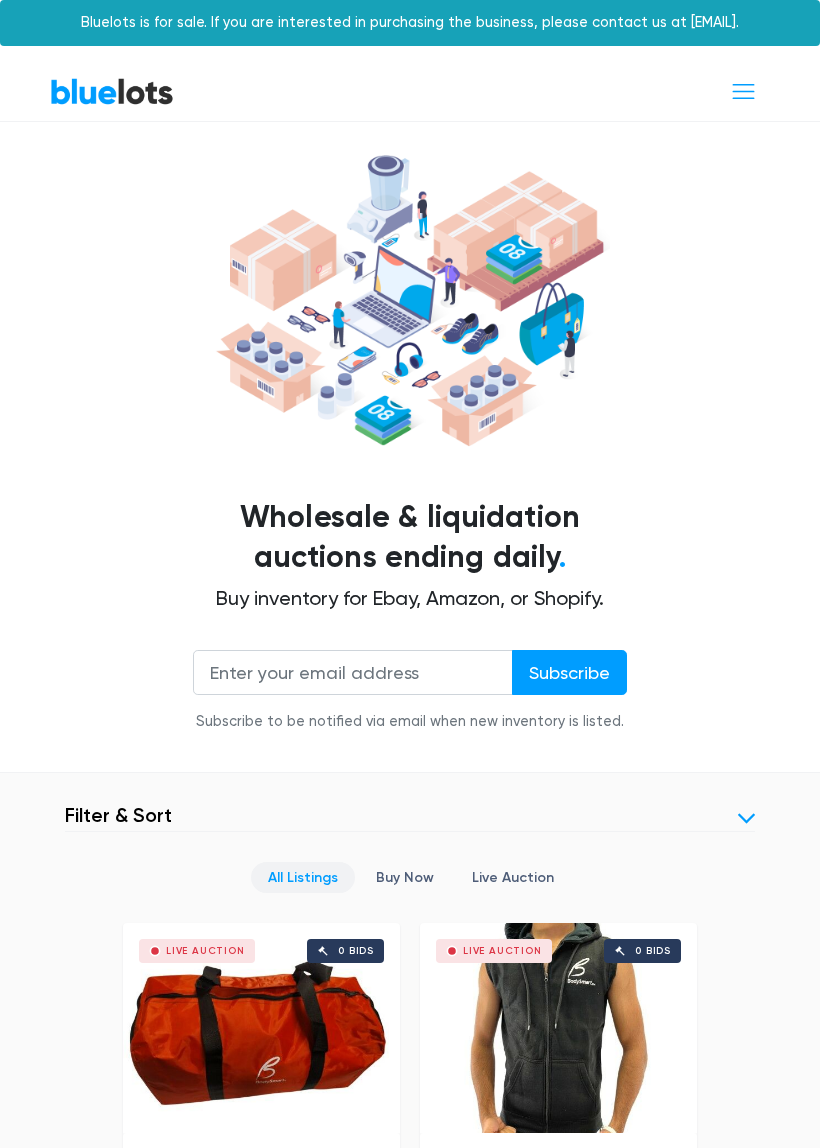 click at bounding box center (743, 91) 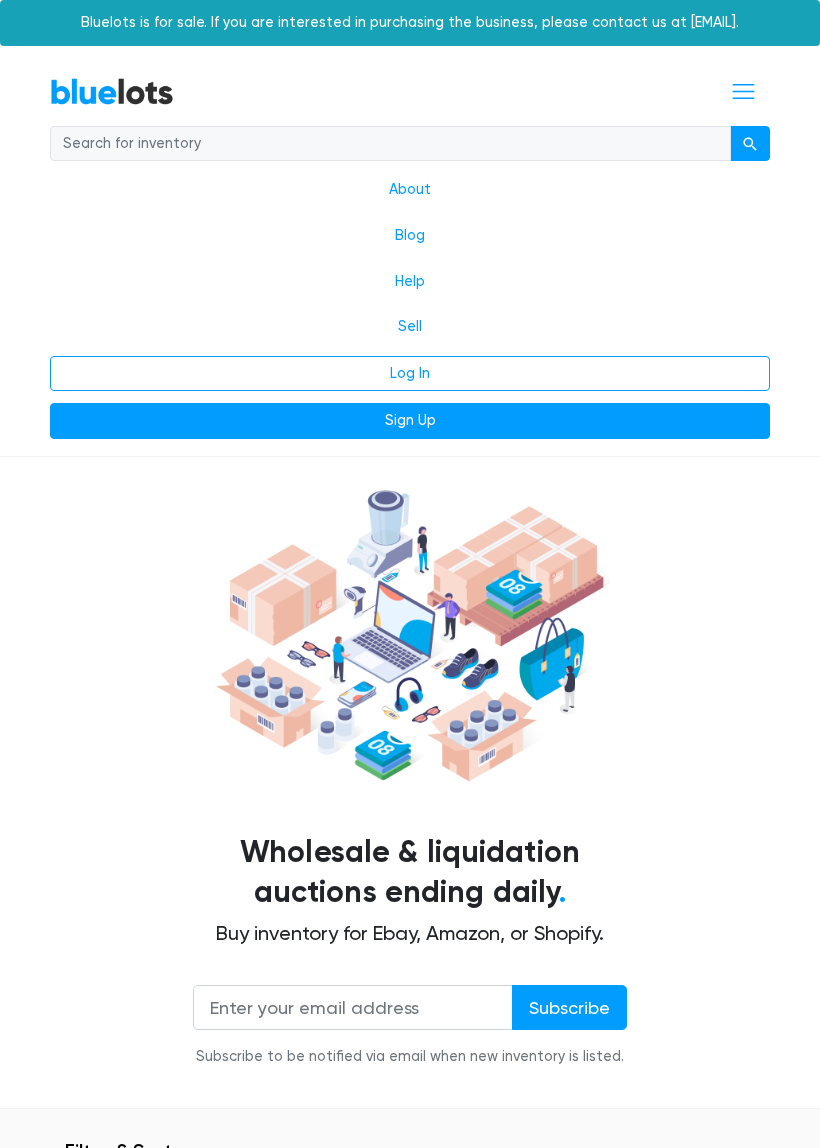 click at bounding box center [390, 144] 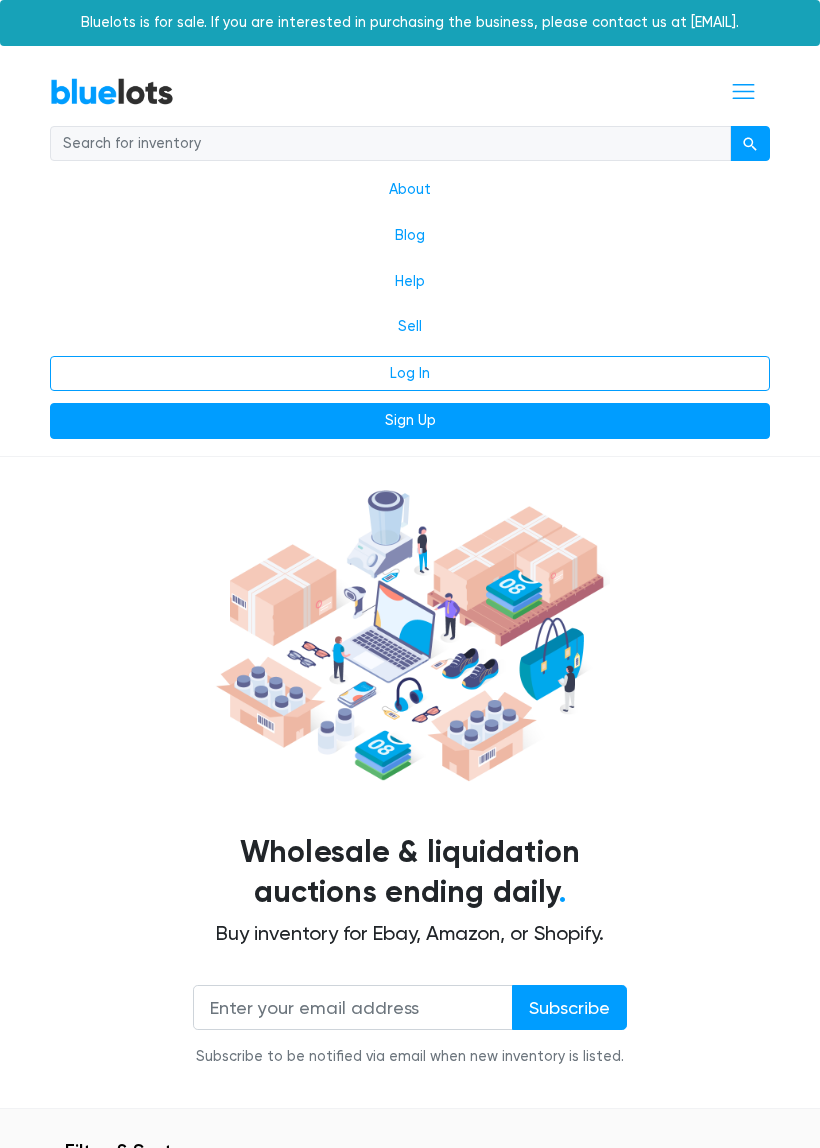 click at bounding box center [390, 144] 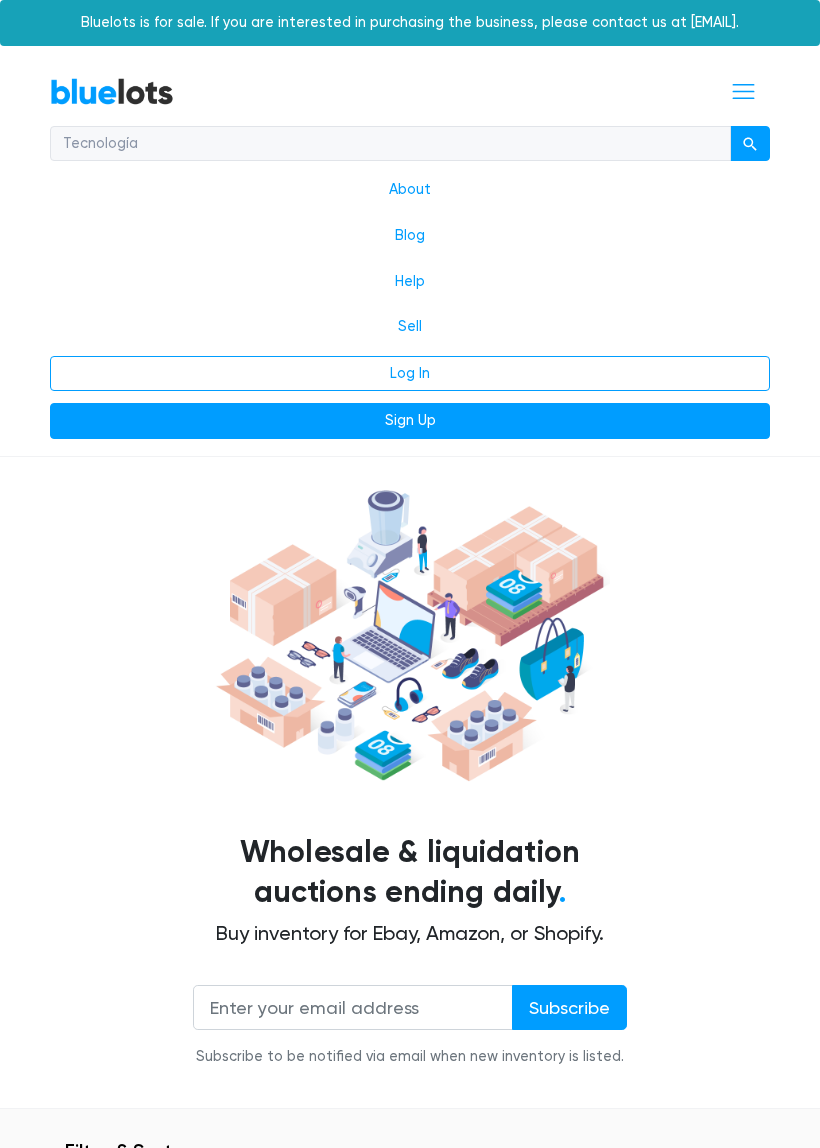 type on "Tecnología" 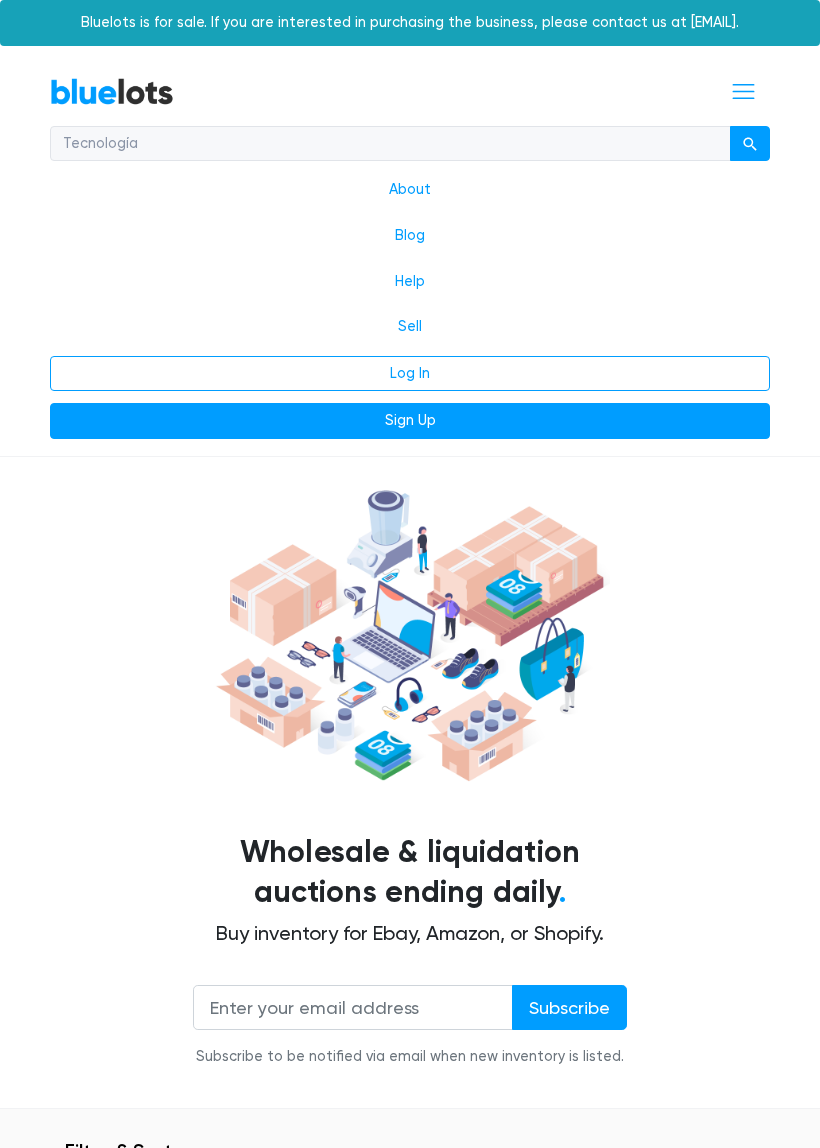 click at bounding box center (750, 144) 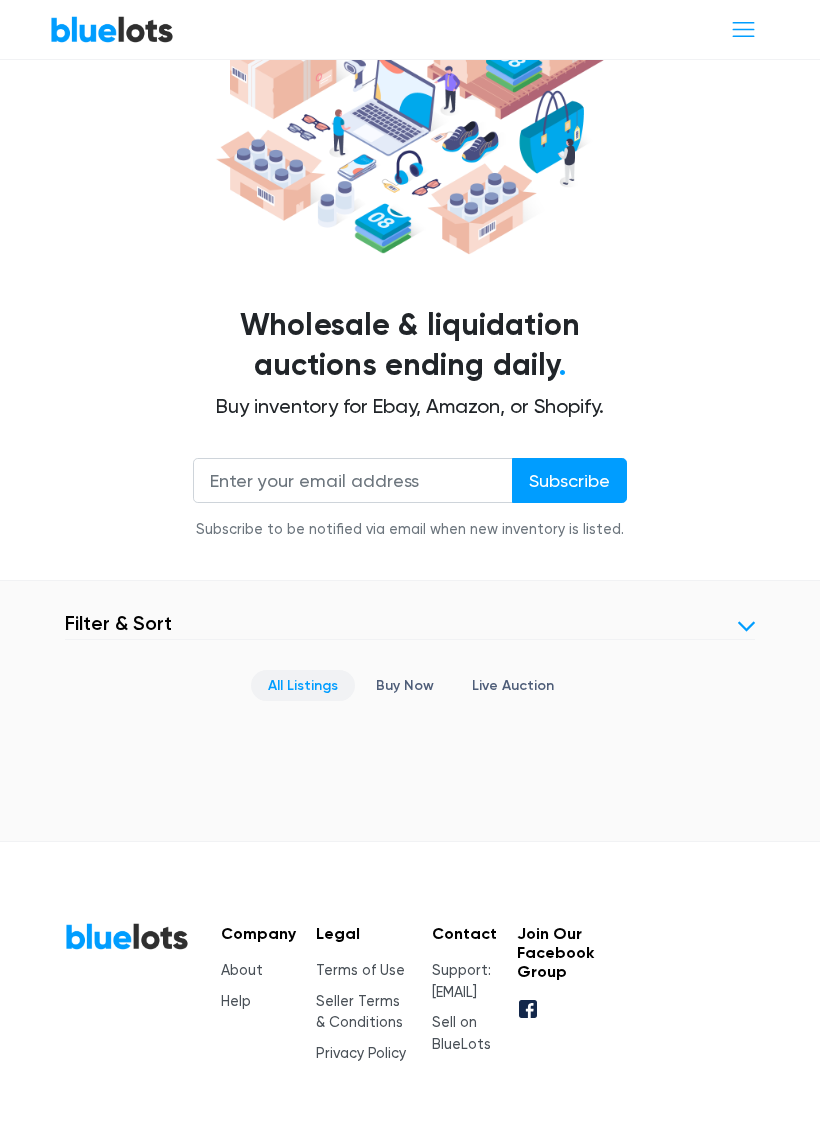 scroll, scrollTop: 0, scrollLeft: 0, axis: both 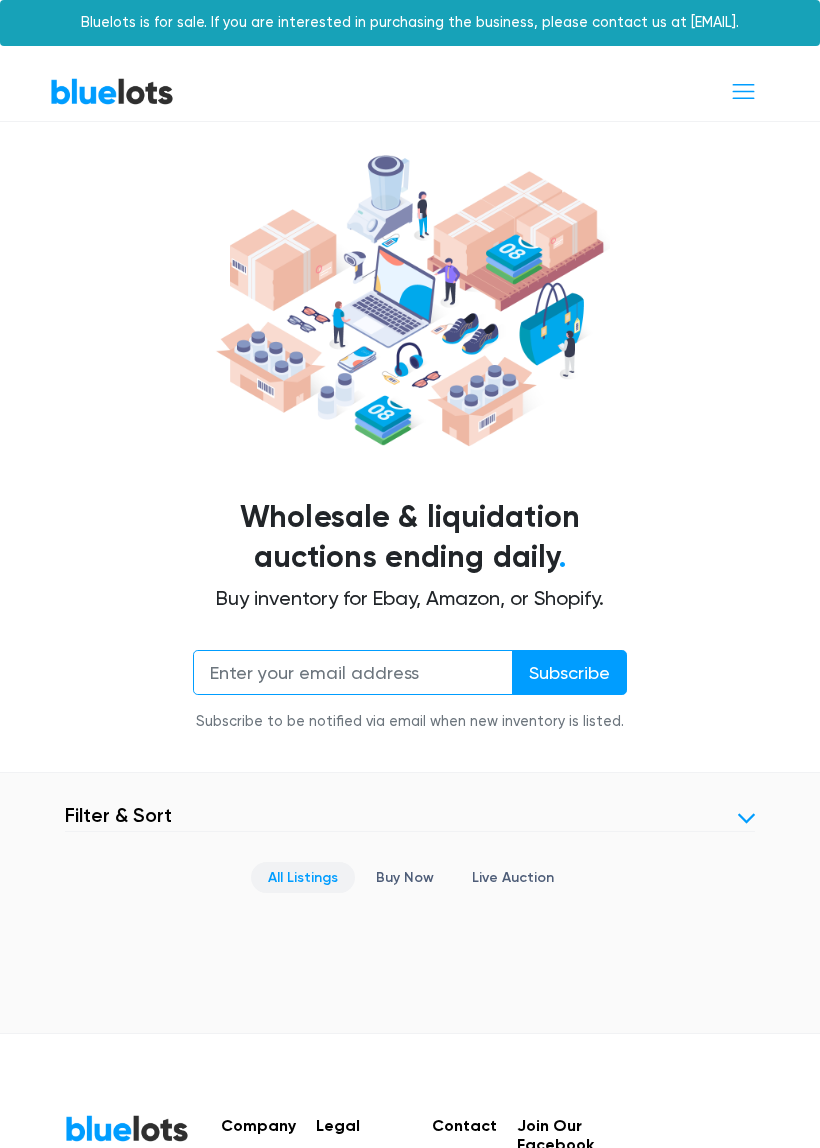 click at bounding box center [353, 672] 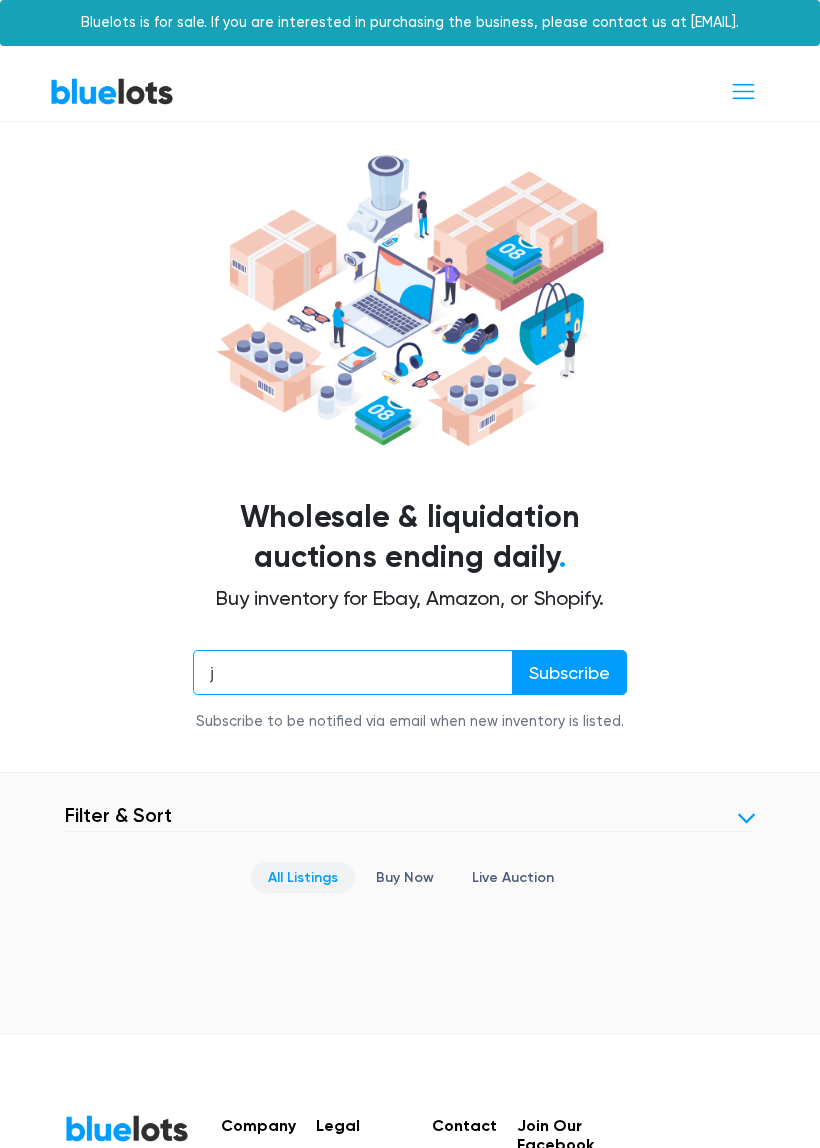 click on "j" at bounding box center [353, 672] 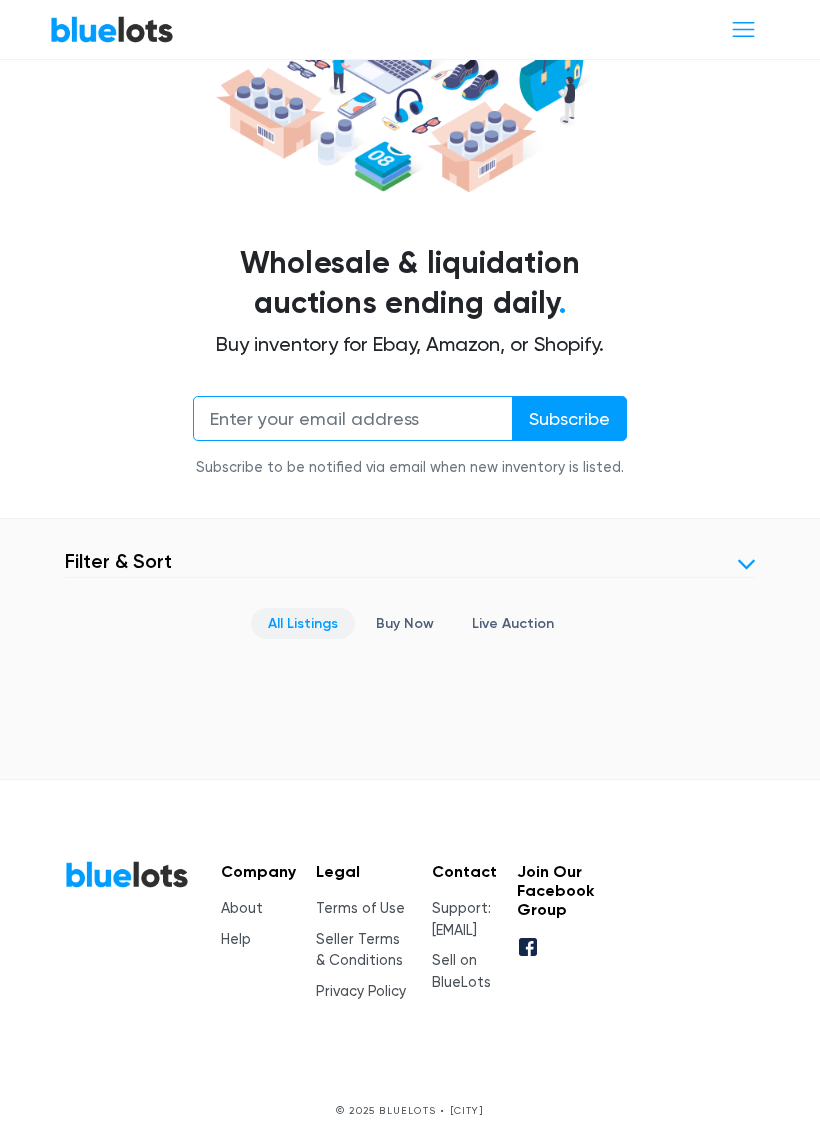 scroll, scrollTop: 310, scrollLeft: 0, axis: vertical 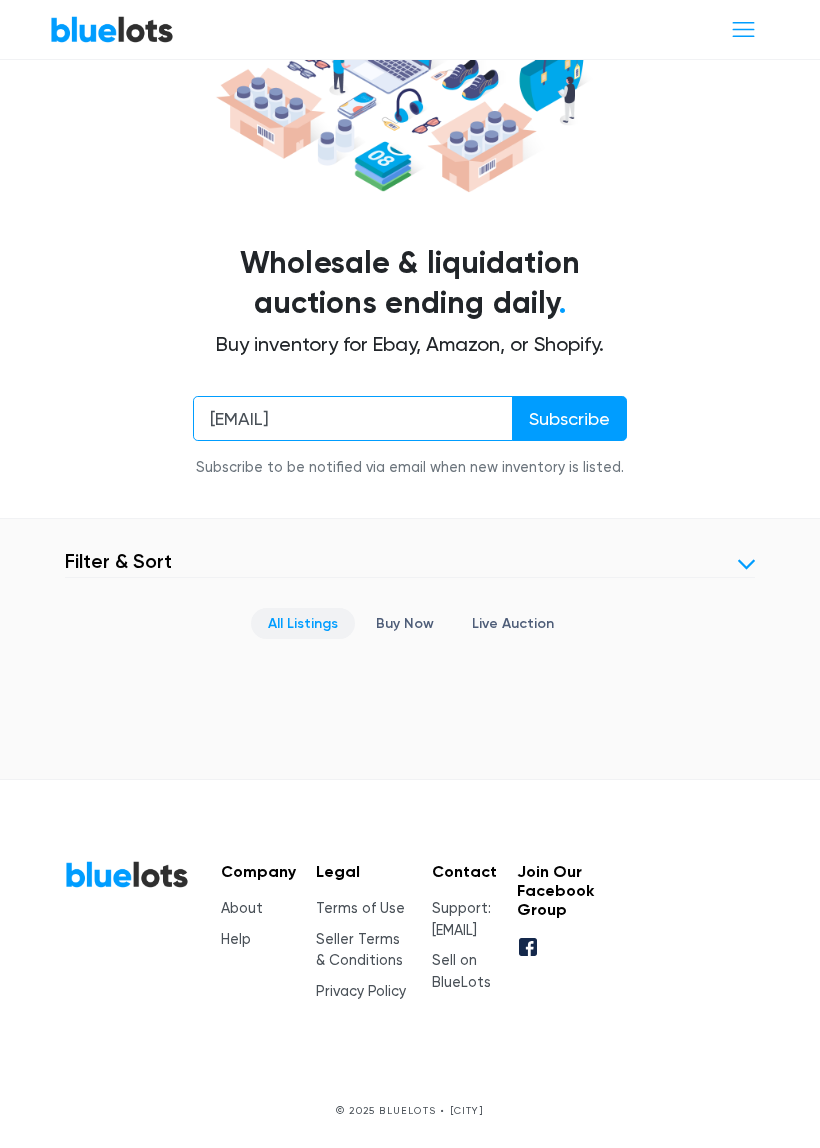 type on "palletsquerrez56@gmail.com" 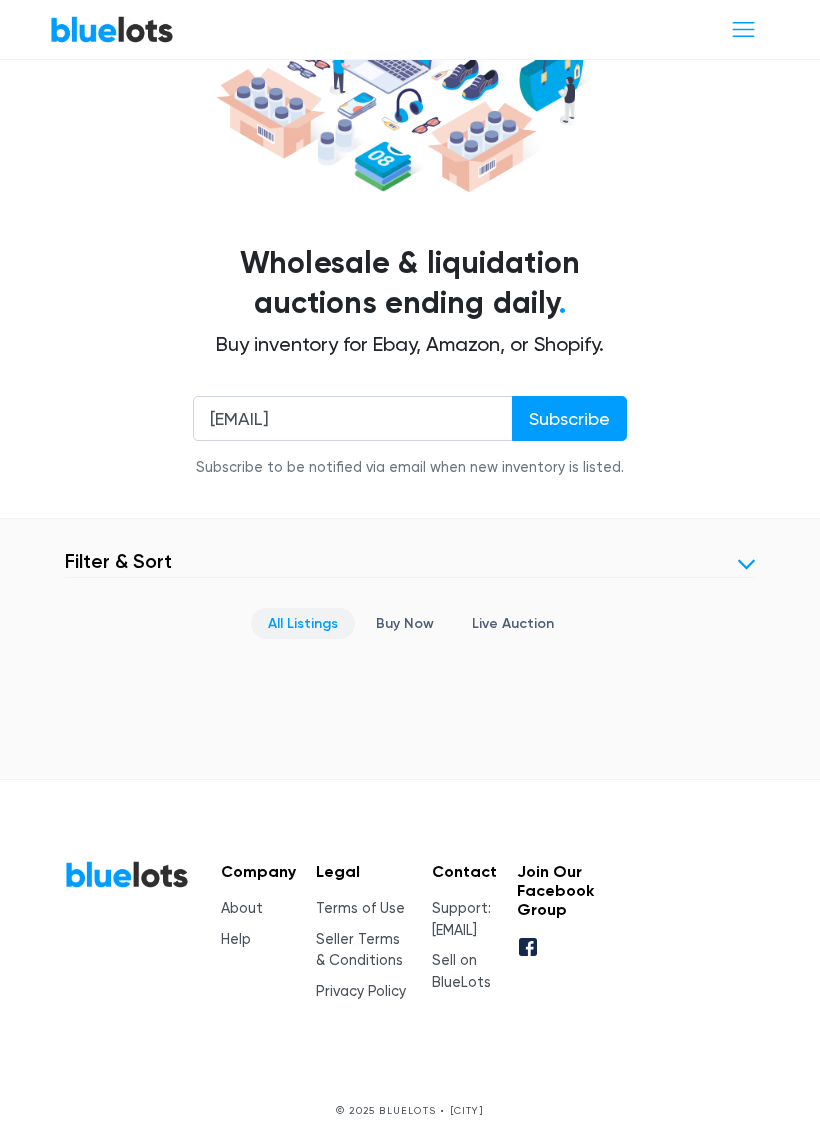 click on "Subscribe" at bounding box center [569, 418] 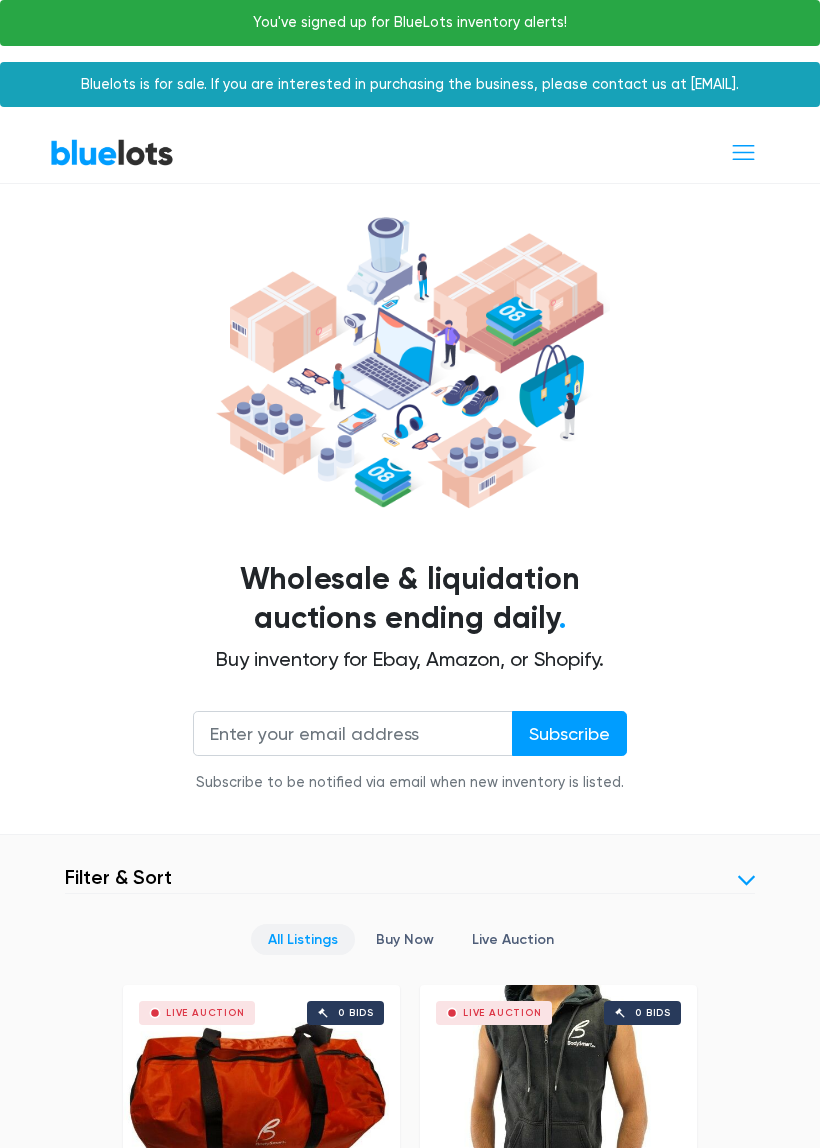 scroll, scrollTop: 0, scrollLeft: 0, axis: both 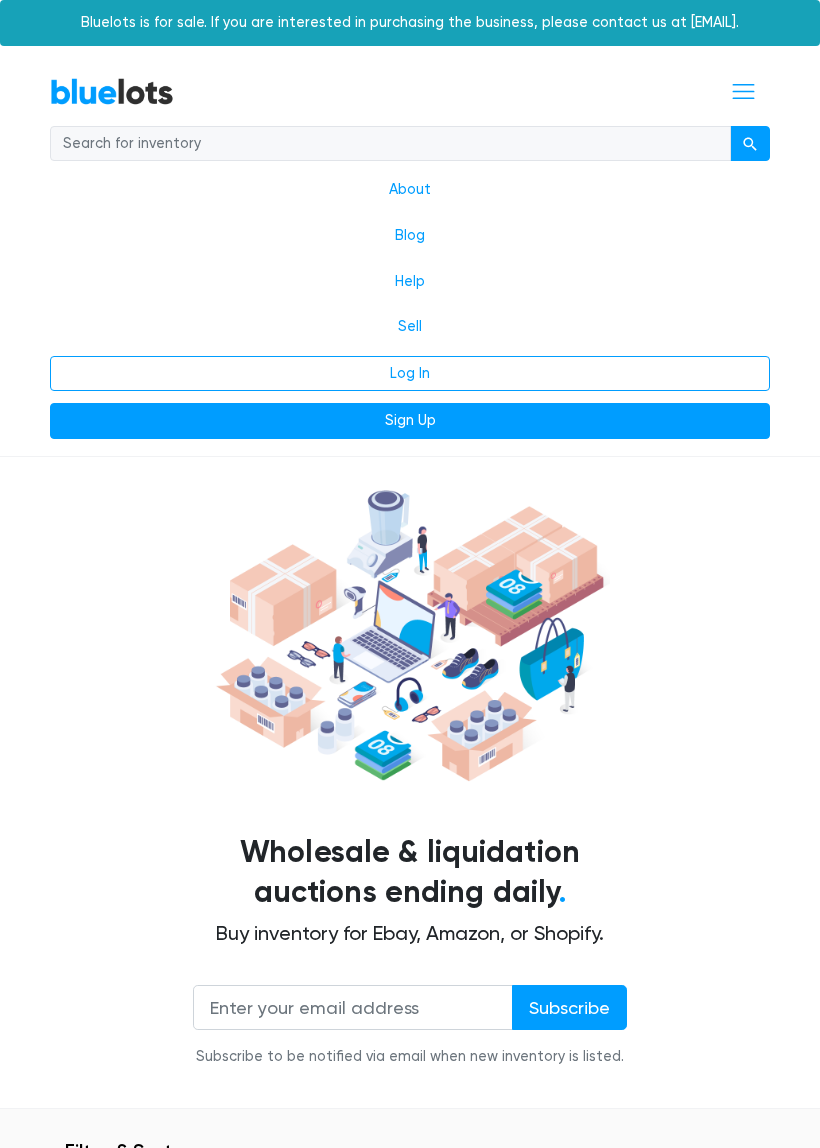 click at bounding box center (390, 144) 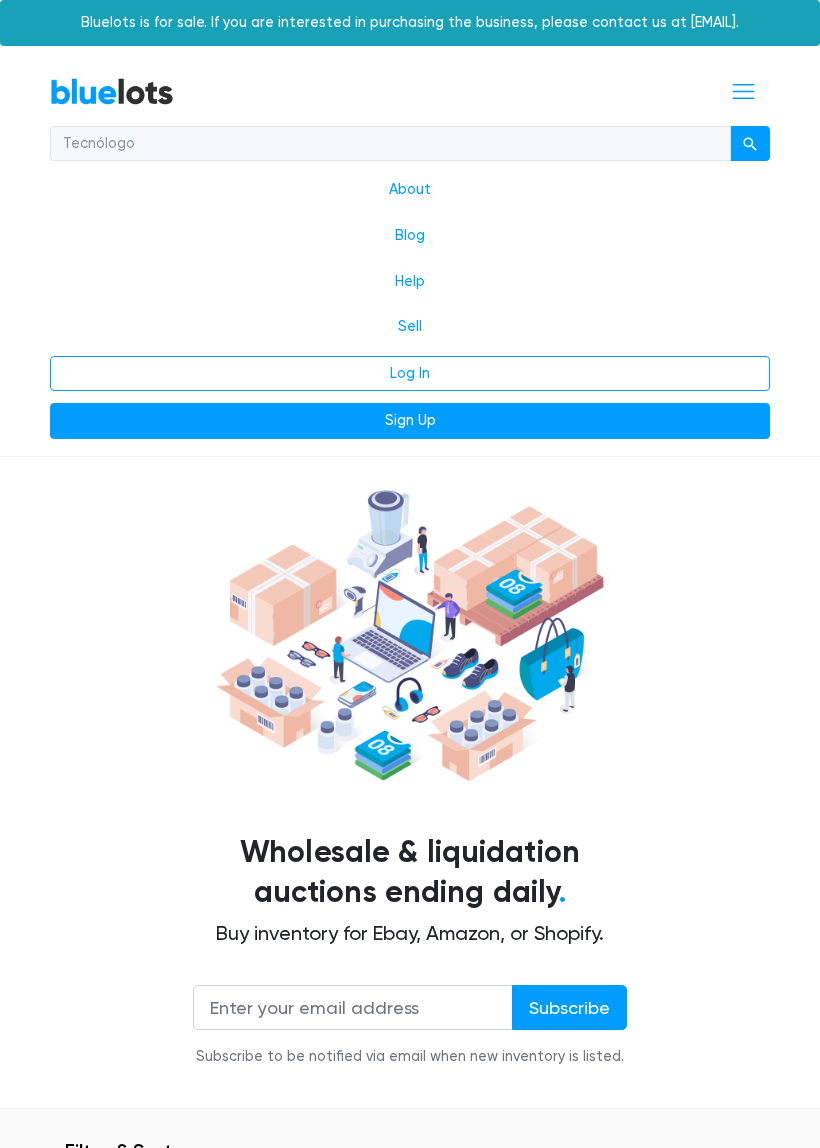 type on "Tecnólogo" 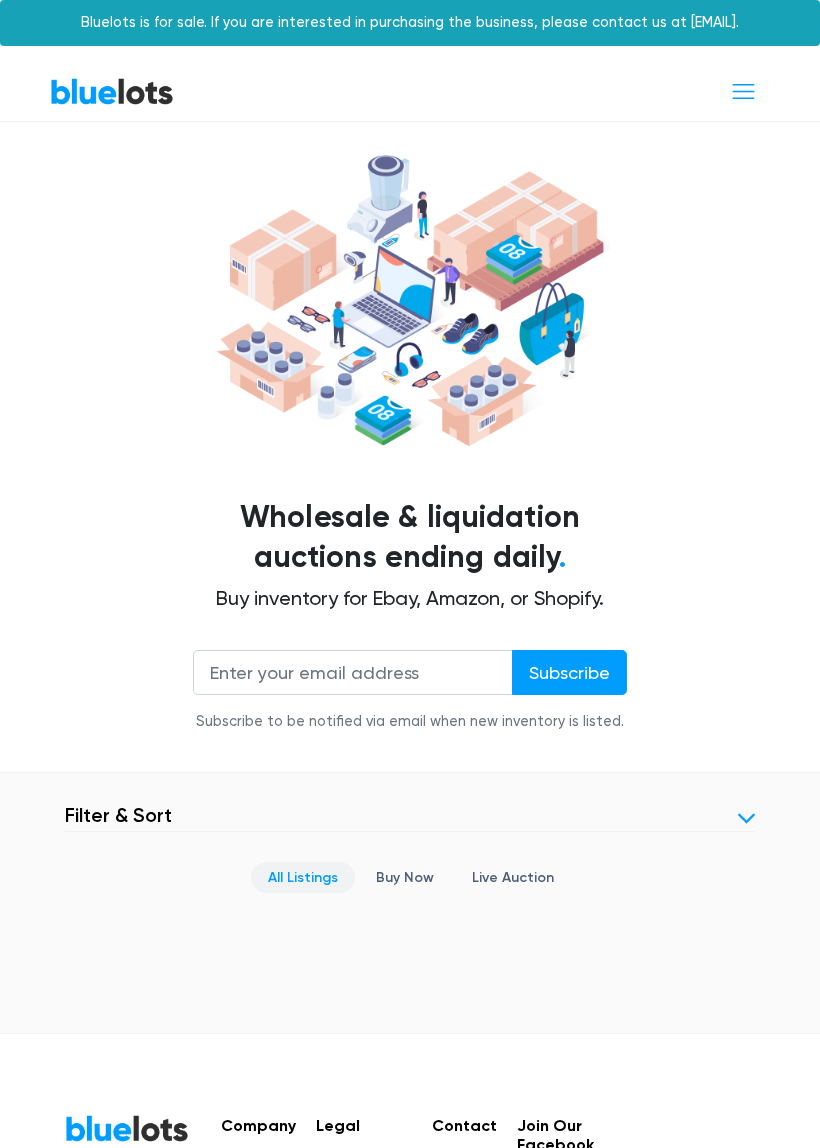 scroll, scrollTop: 0, scrollLeft: 0, axis: both 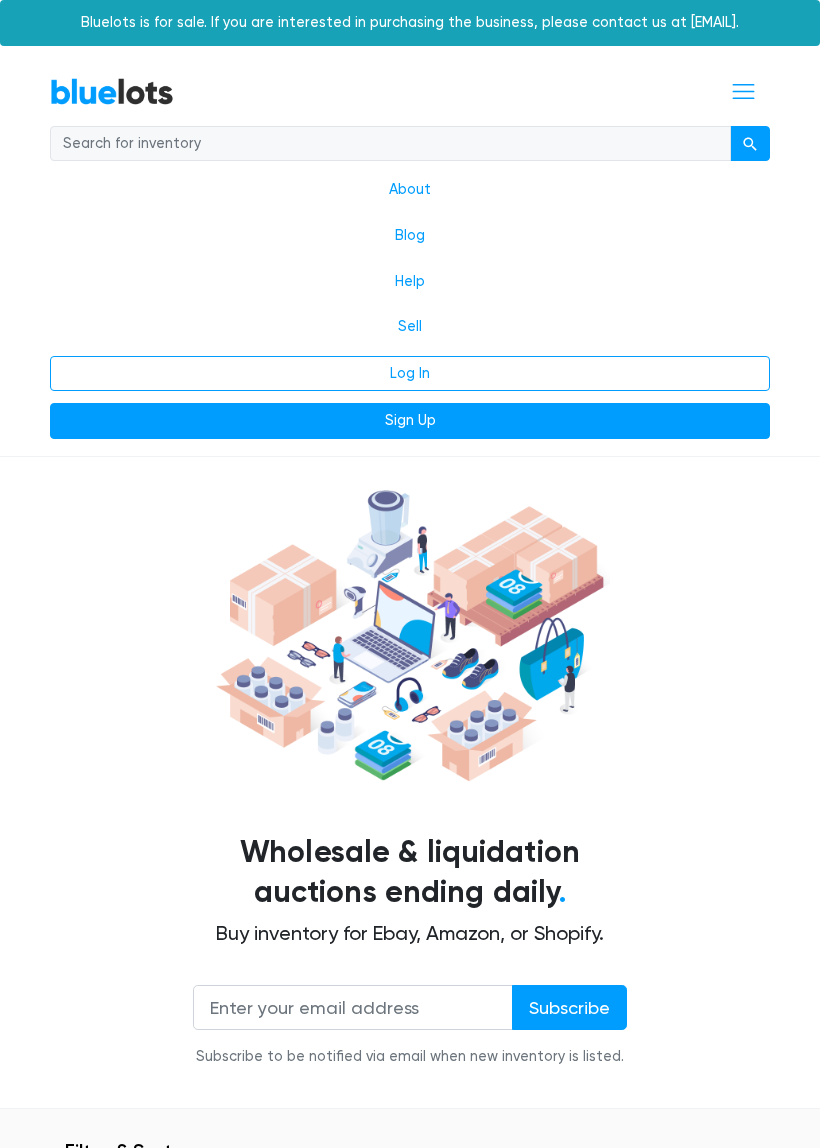 click at bounding box center [390, 144] 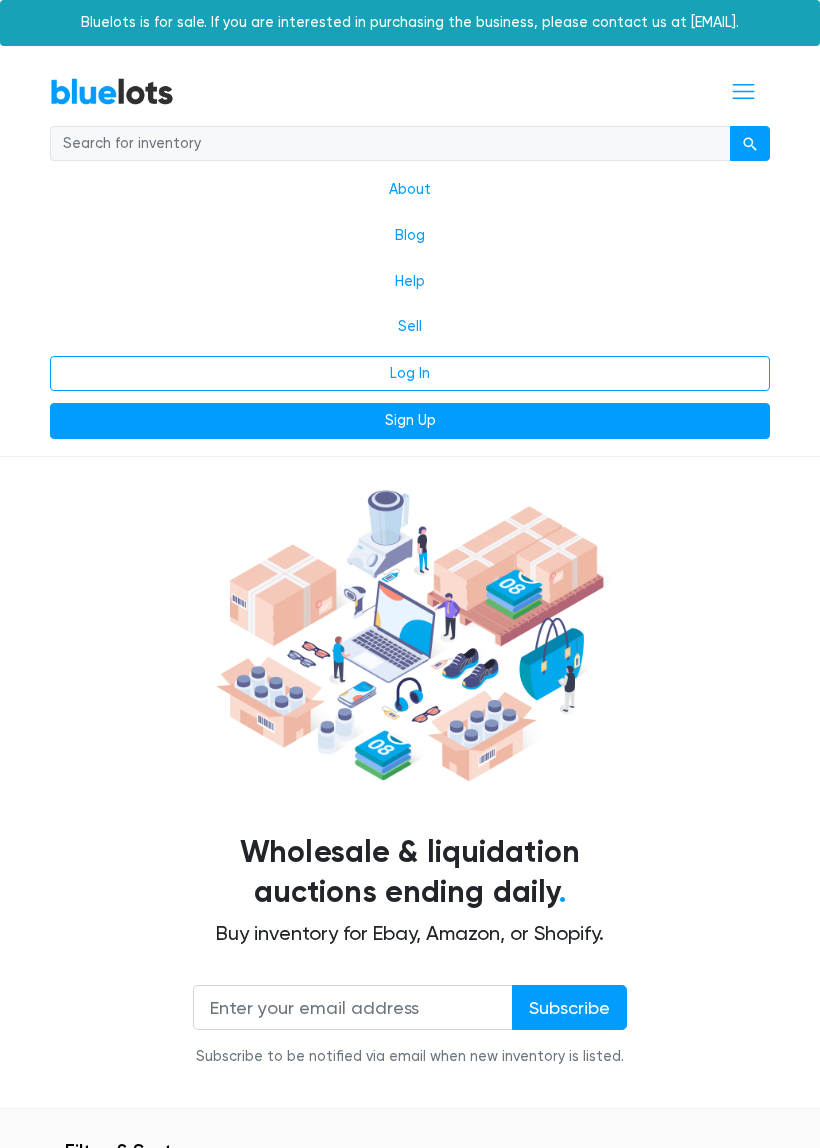 click at bounding box center (750, 144) 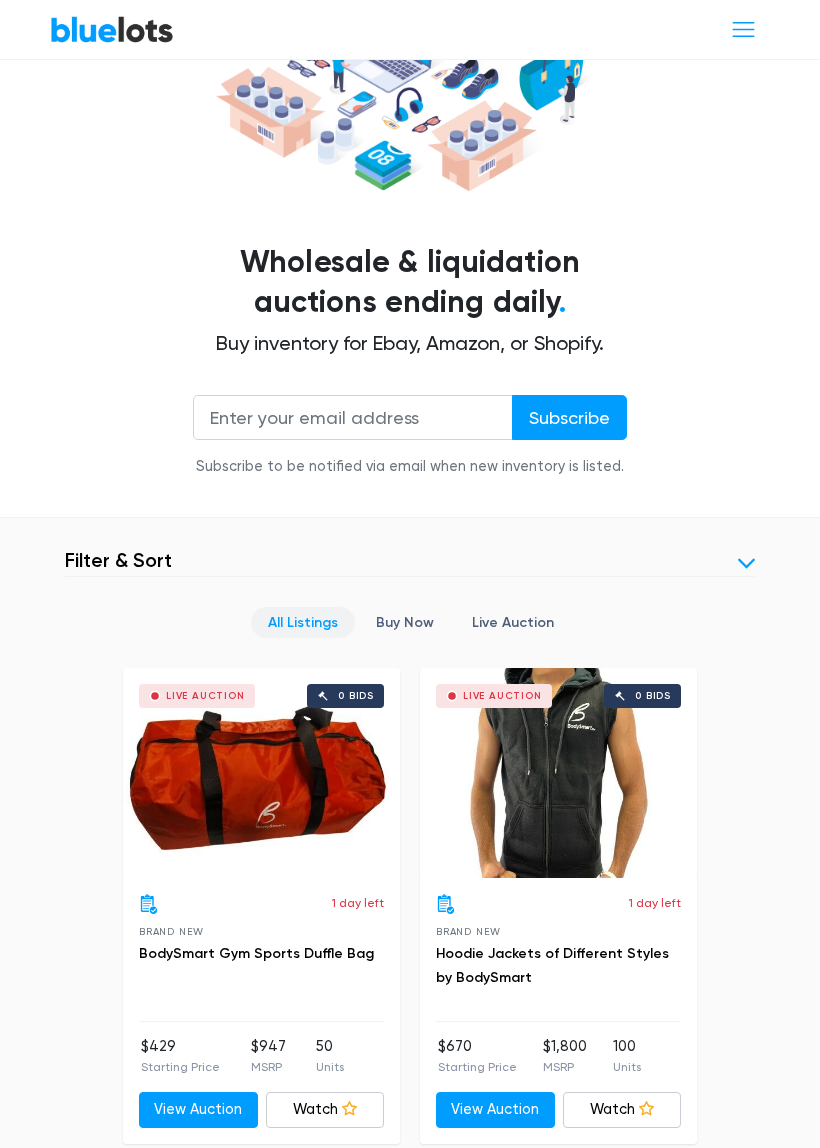 scroll, scrollTop: 254, scrollLeft: 0, axis: vertical 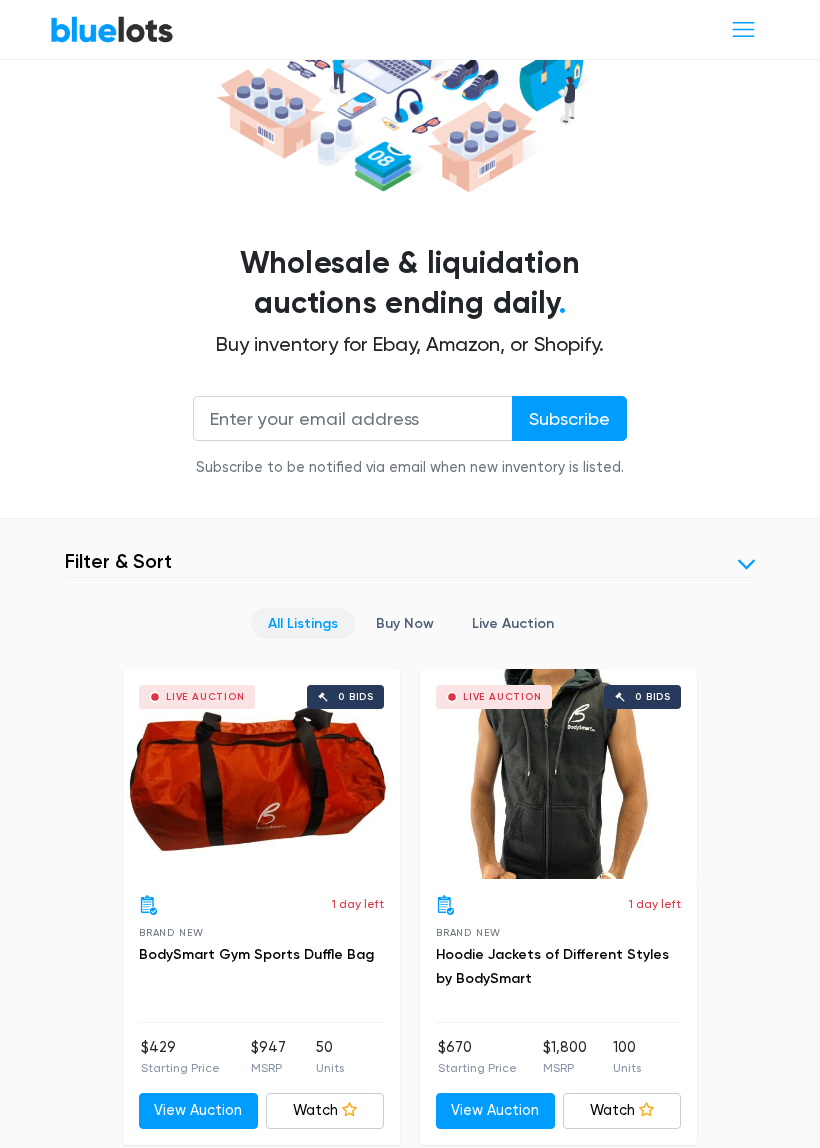 click at bounding box center [746, 564] 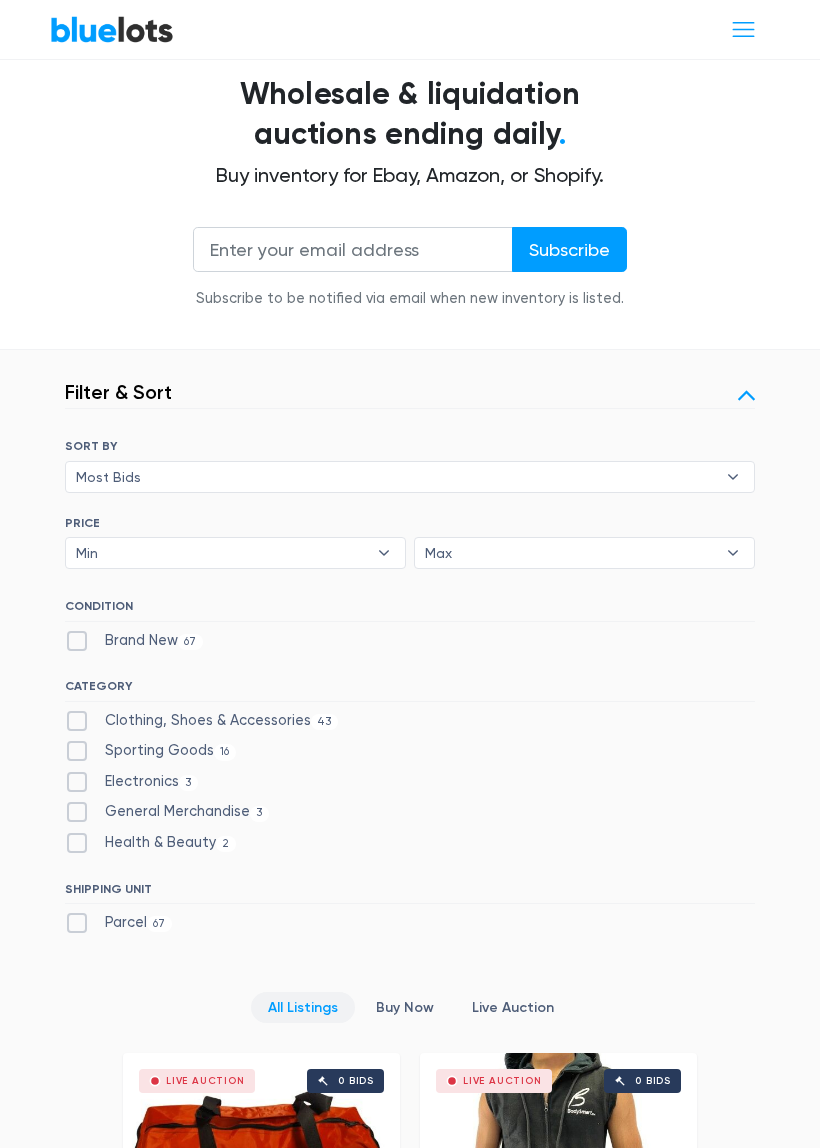 scroll, scrollTop: 424, scrollLeft: 0, axis: vertical 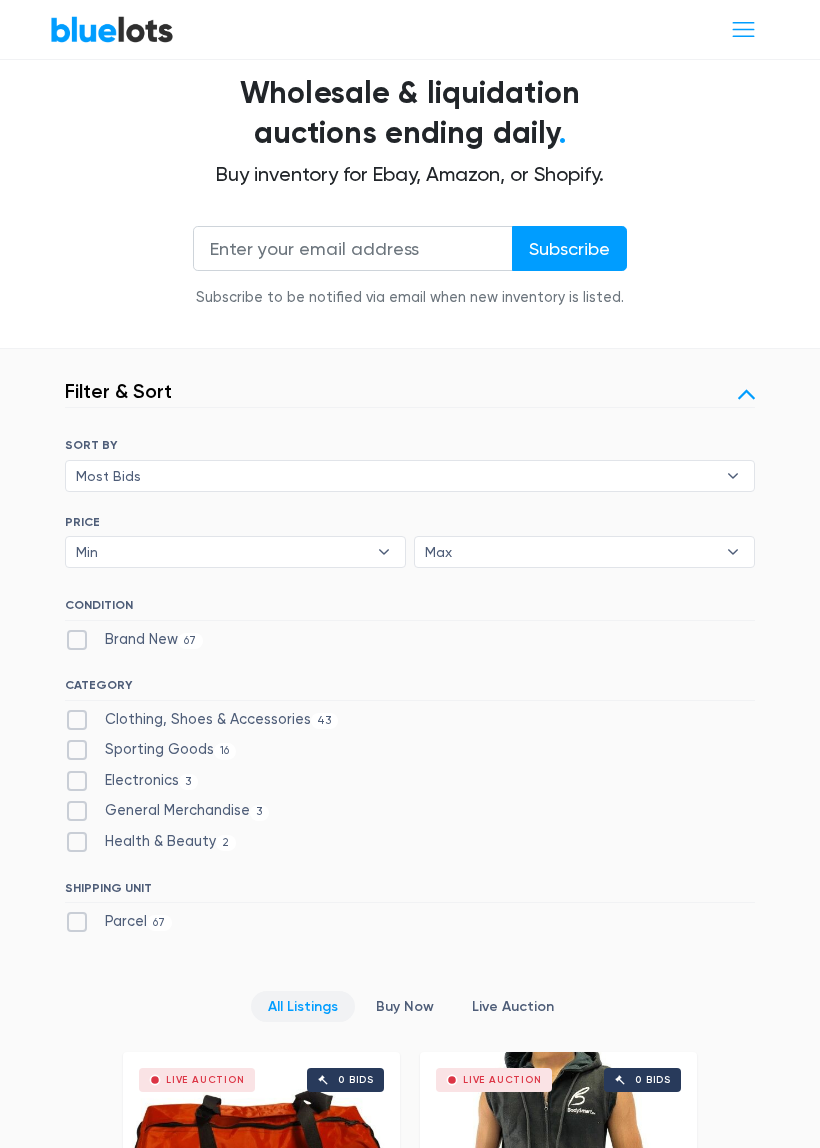 click on "Electronics
3" at bounding box center [131, 781] 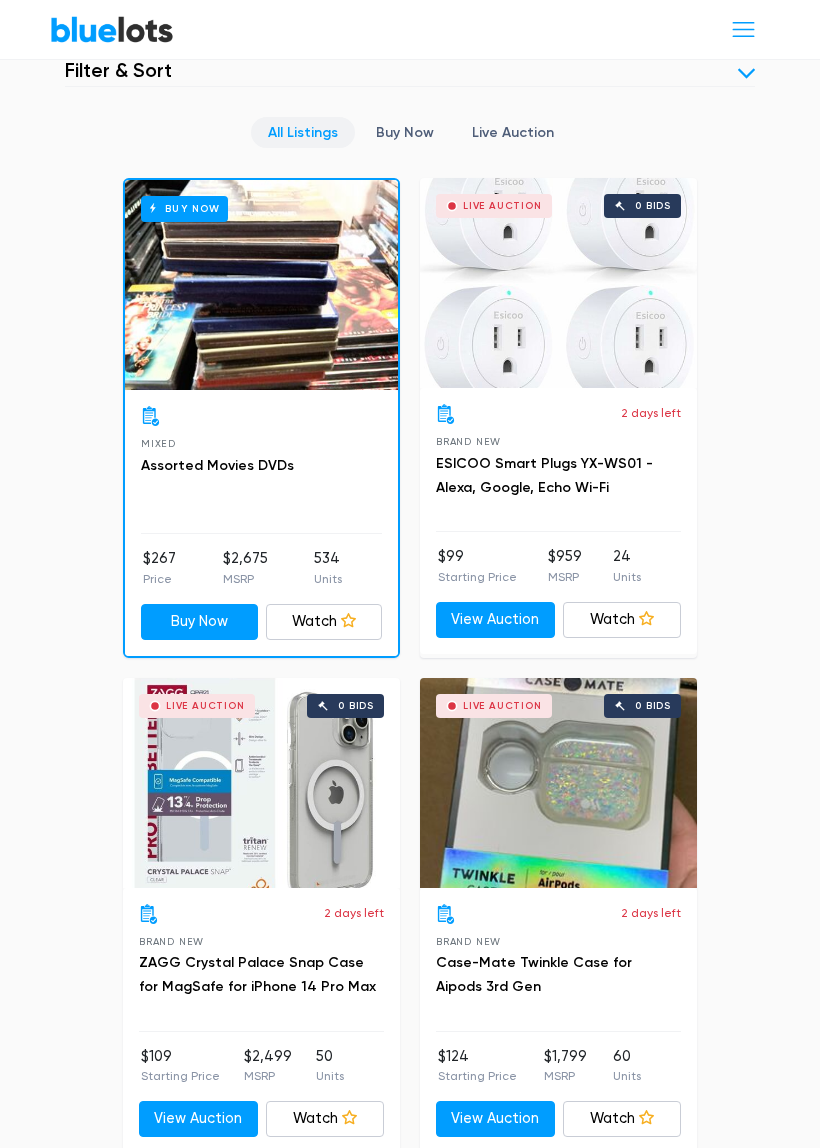 scroll, scrollTop: 730, scrollLeft: 0, axis: vertical 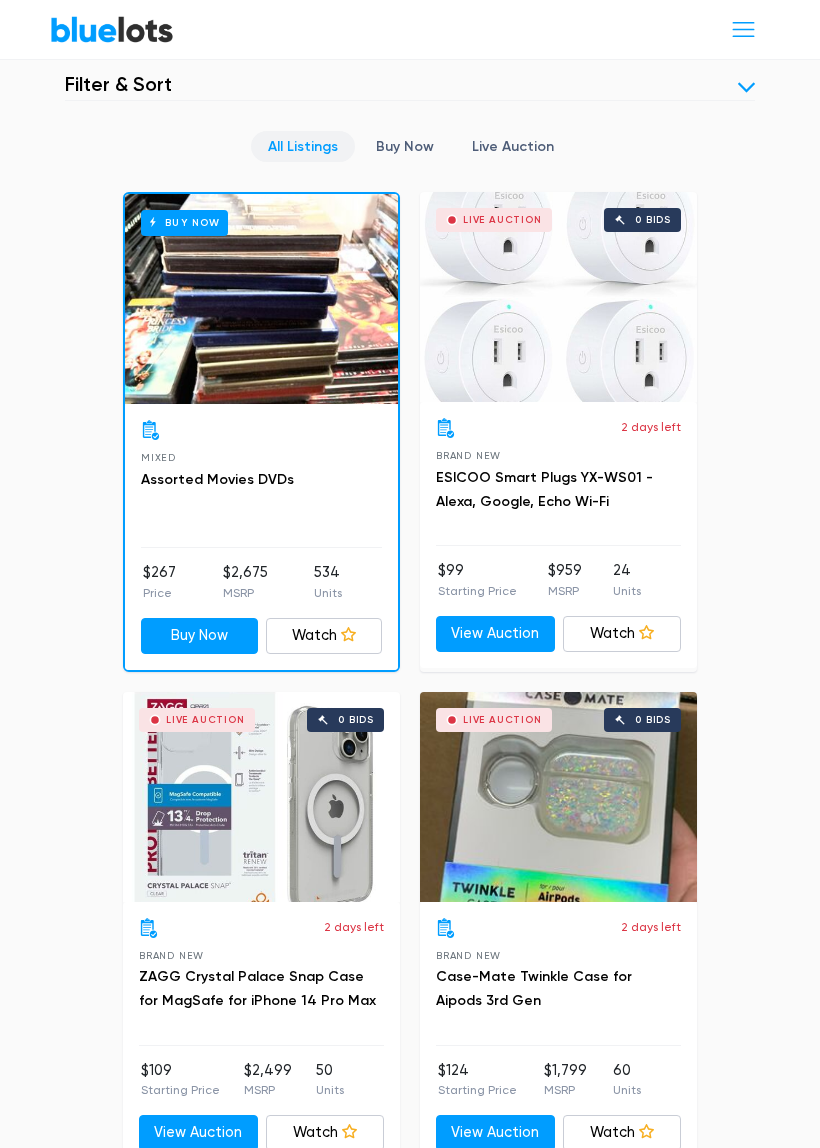 click on "ZAGG Crystal Palace Snap Case for MagSafe for iPhone 14 Pro Max" at bounding box center (257, 989) 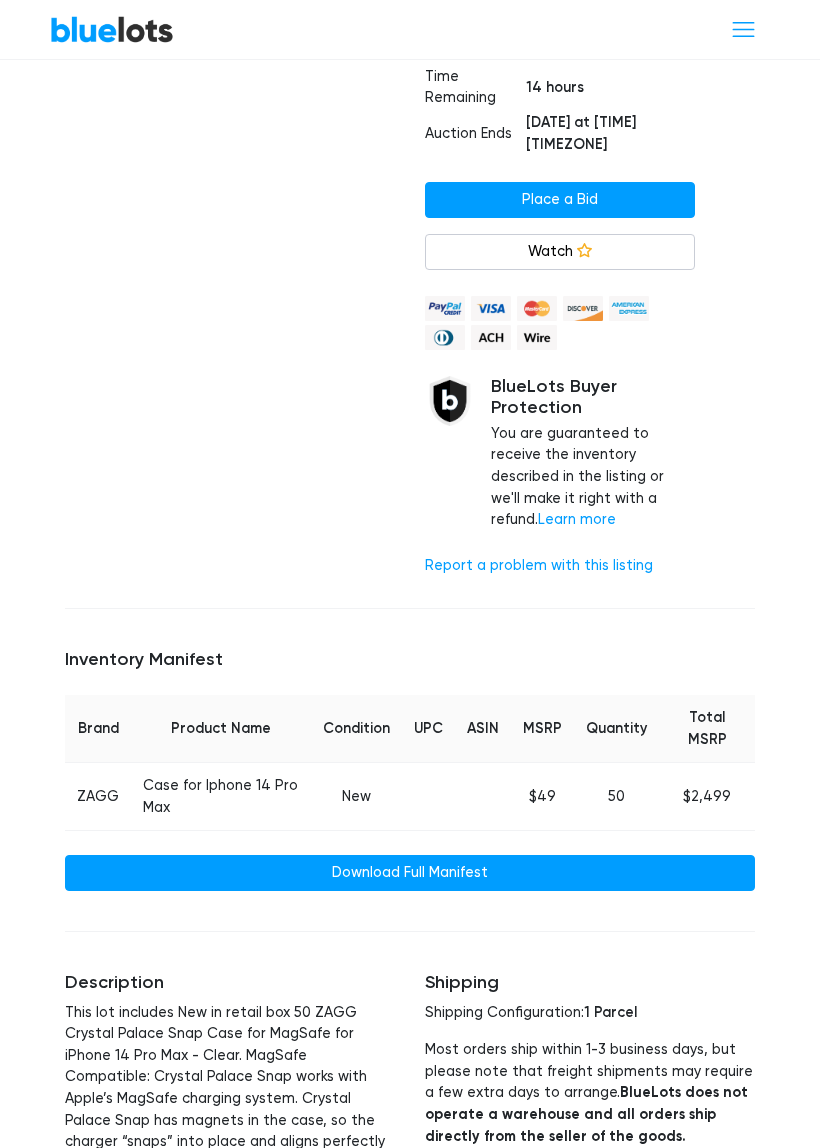 scroll, scrollTop: 0, scrollLeft: 0, axis: both 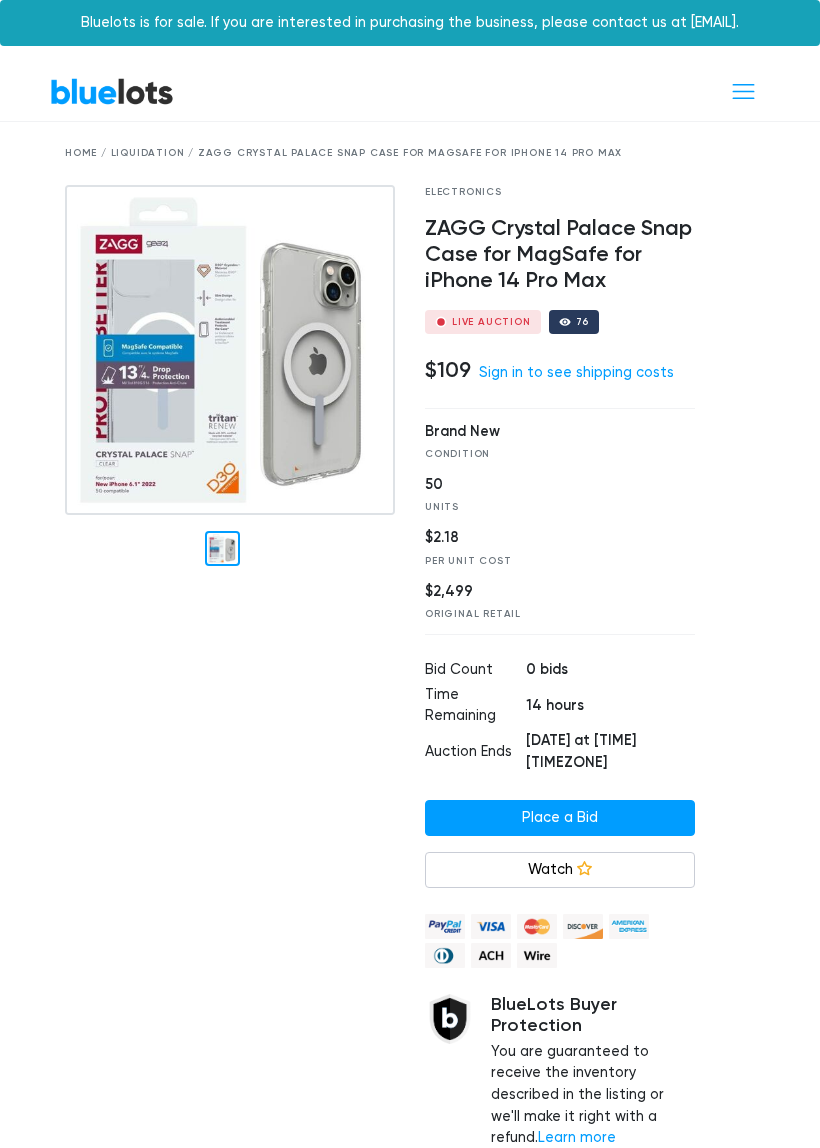 click on "$2,499" at bounding box center (547, 432) 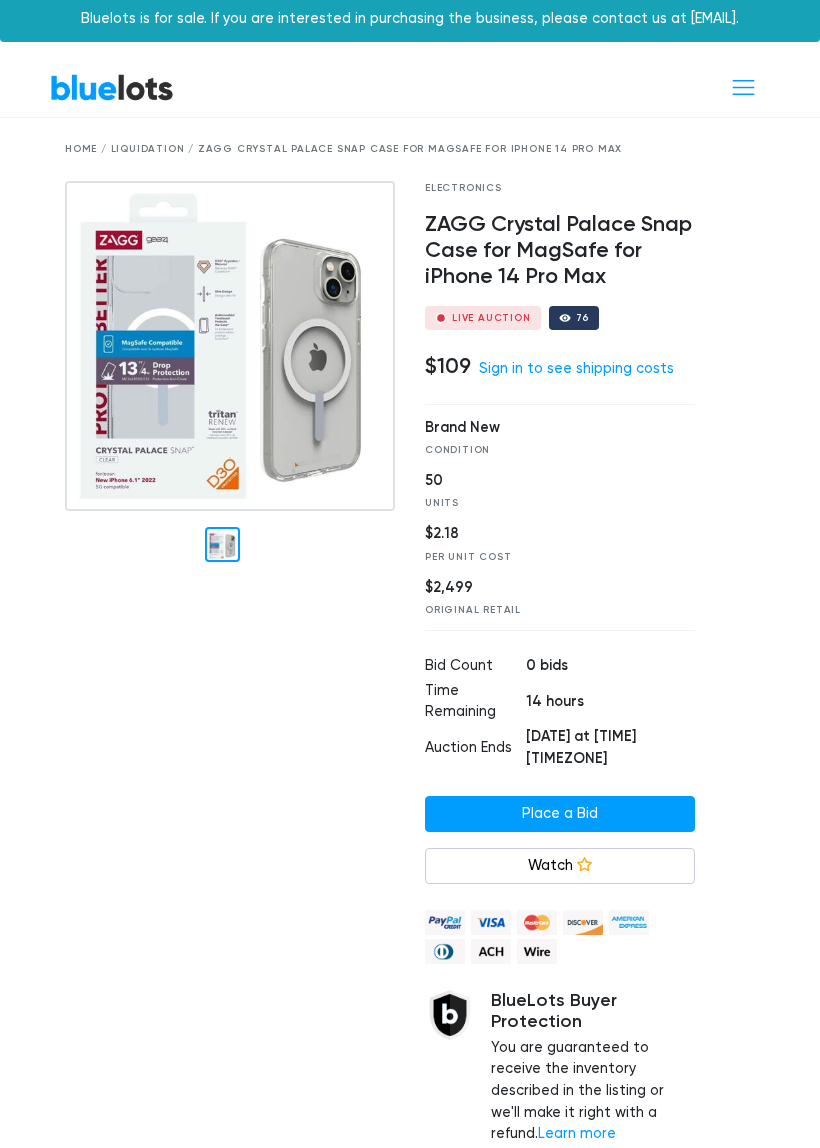scroll, scrollTop: 0, scrollLeft: 0, axis: both 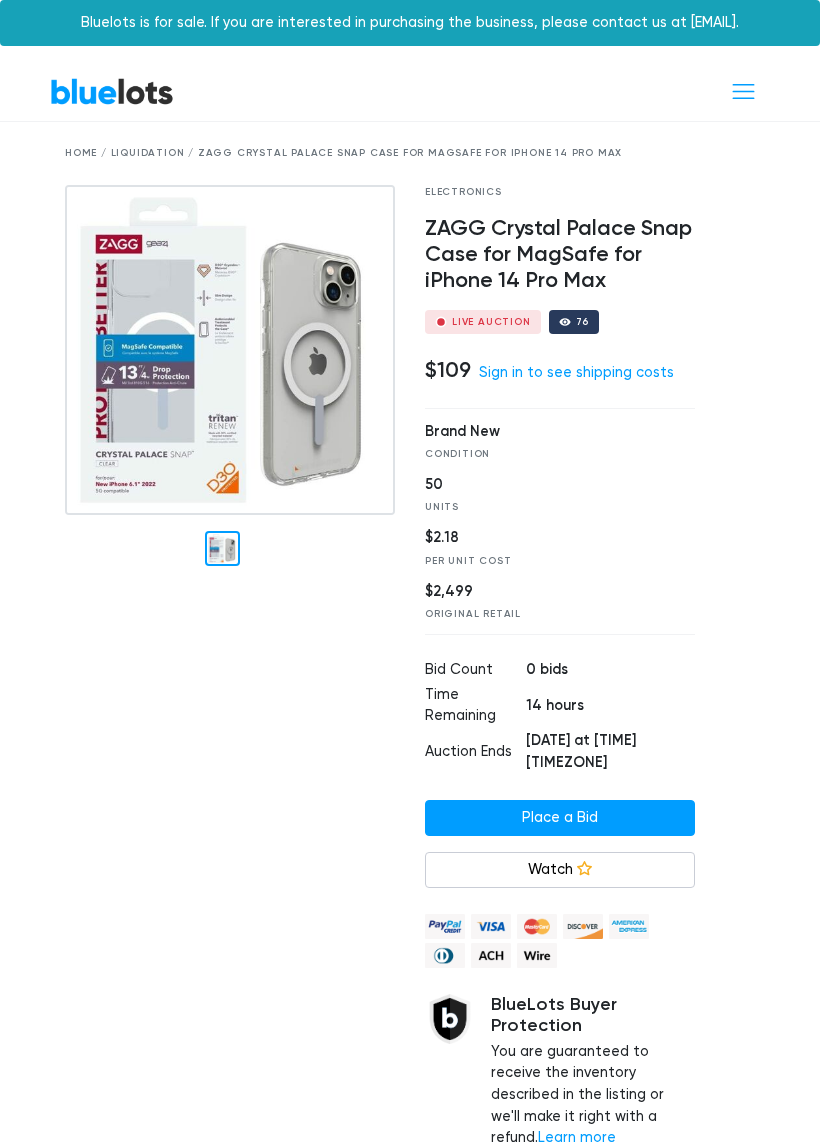 click at bounding box center [743, 91] 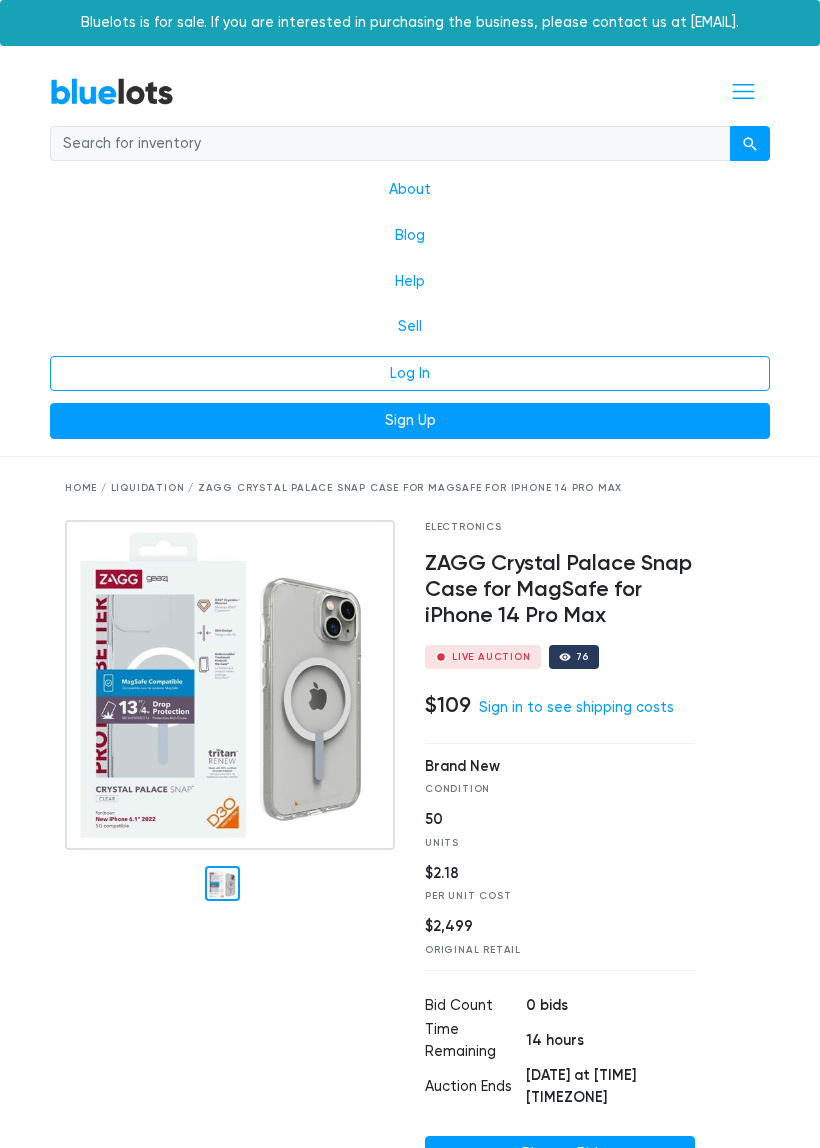click at bounding box center (750, 144) 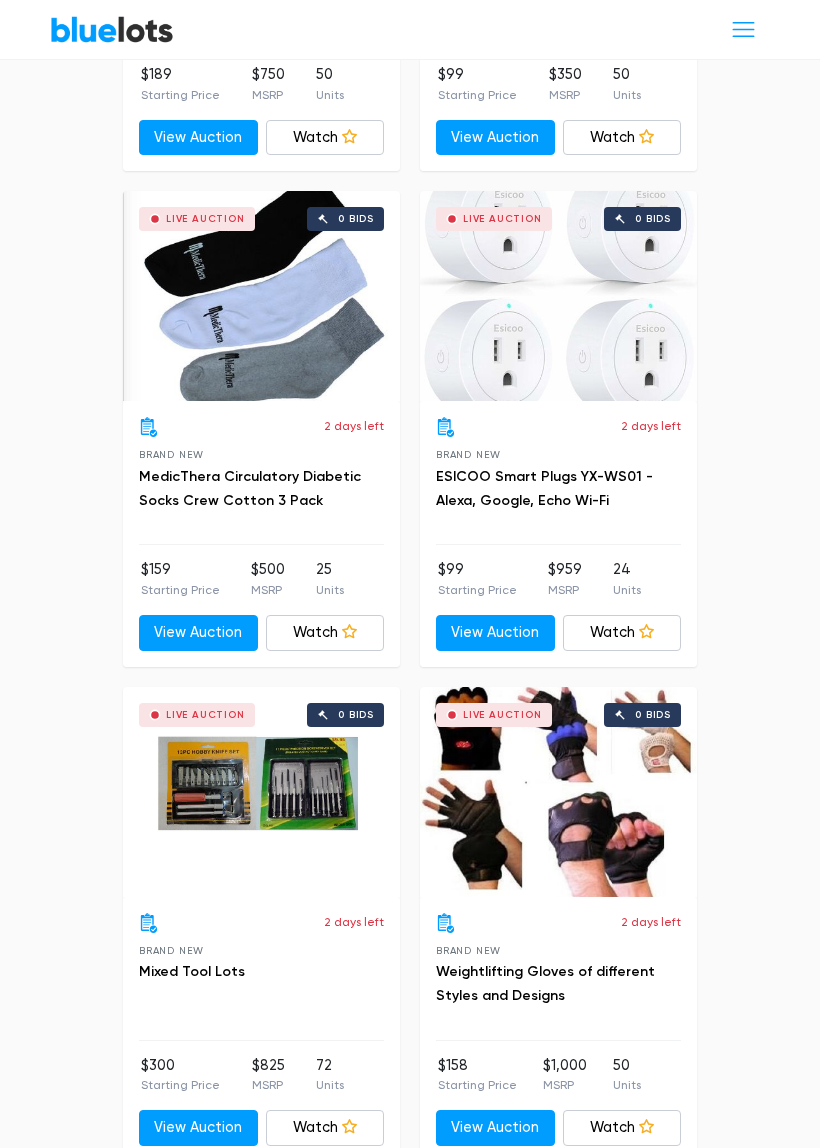 scroll, scrollTop: 7669, scrollLeft: 0, axis: vertical 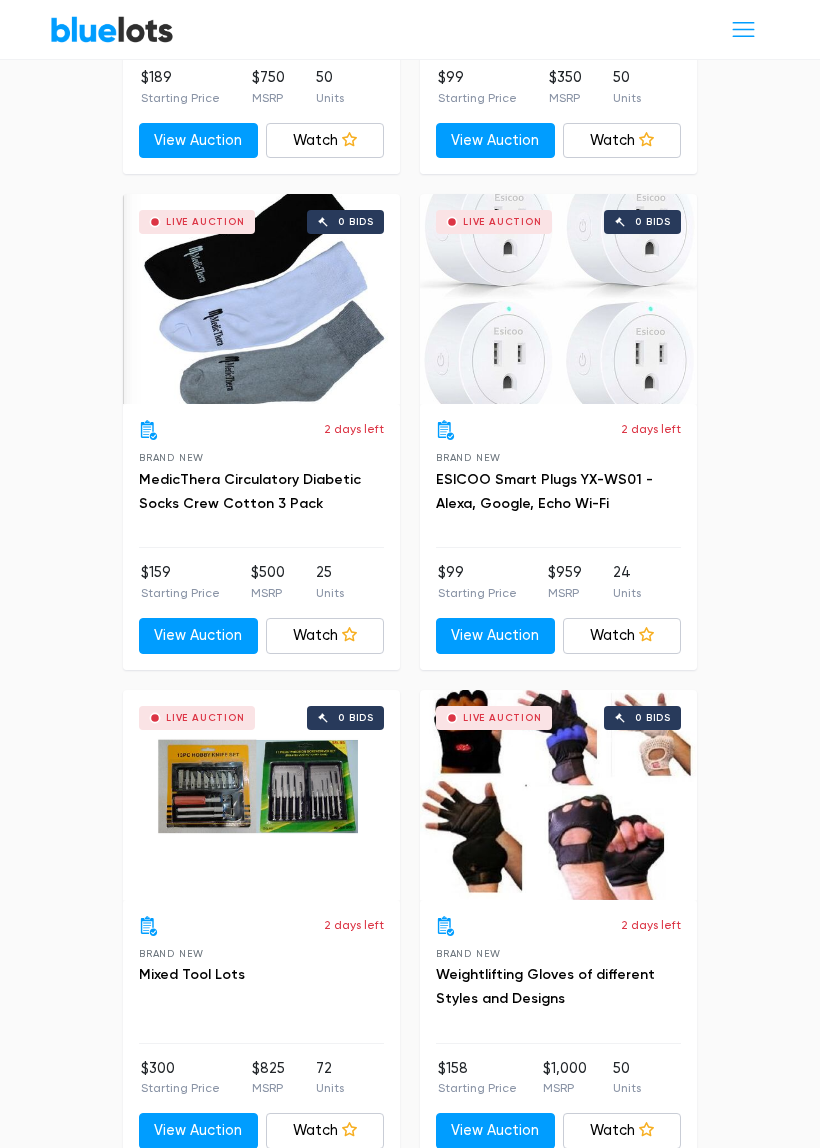 click on "ESICOO Smart Plugs YX-WS01 - Alexa, Google, Echo Wi-Fi" at bounding box center [544, 492] 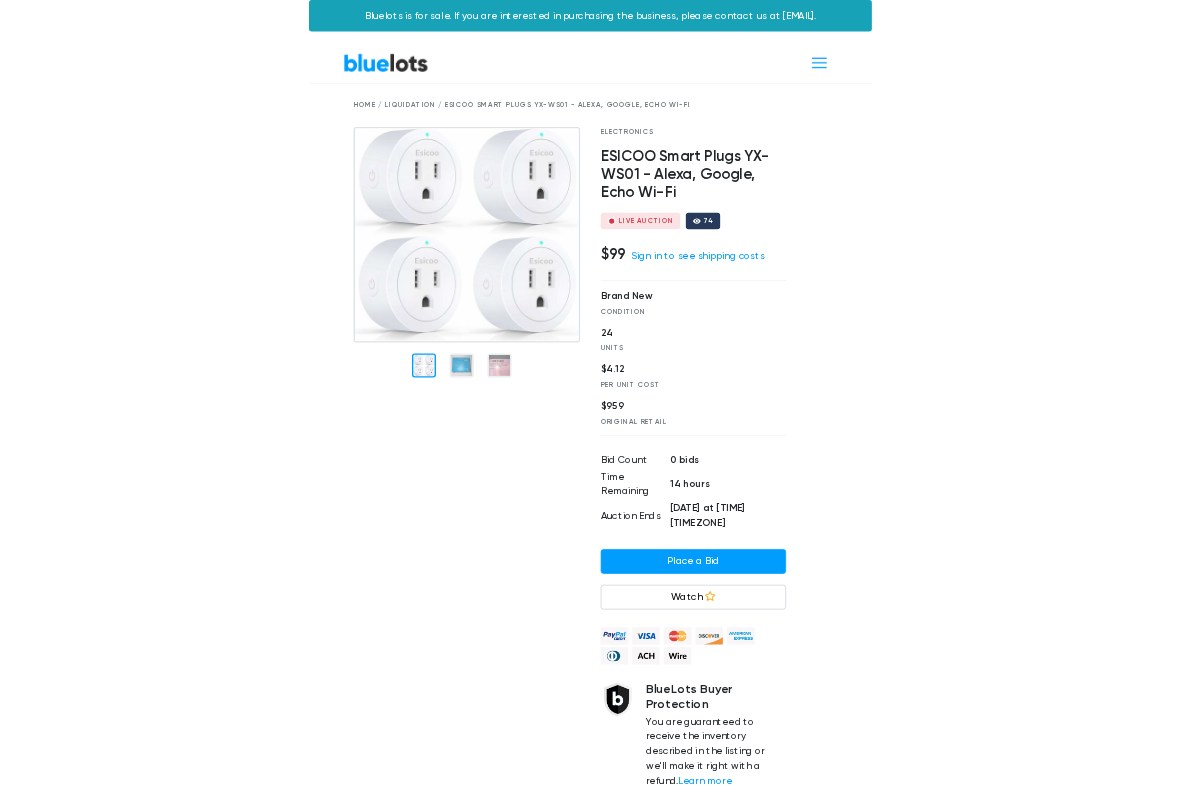 scroll, scrollTop: 0, scrollLeft: 0, axis: both 